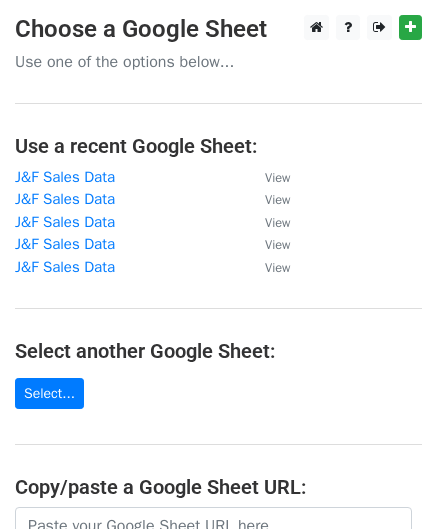 scroll, scrollTop: 0, scrollLeft: 0, axis: both 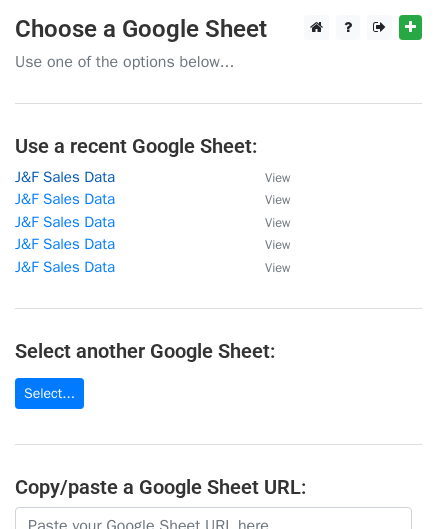 click on "J&F Sales Data" at bounding box center (65, 177) 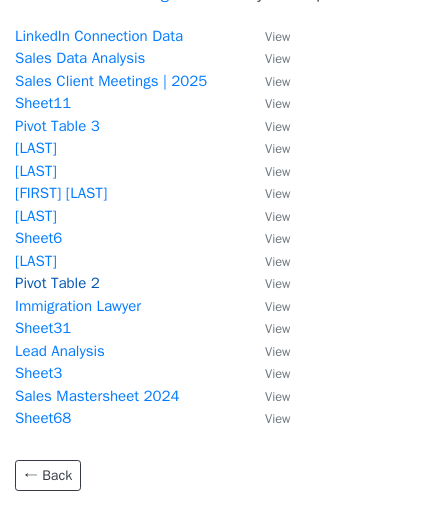 scroll, scrollTop: 165, scrollLeft: 0, axis: vertical 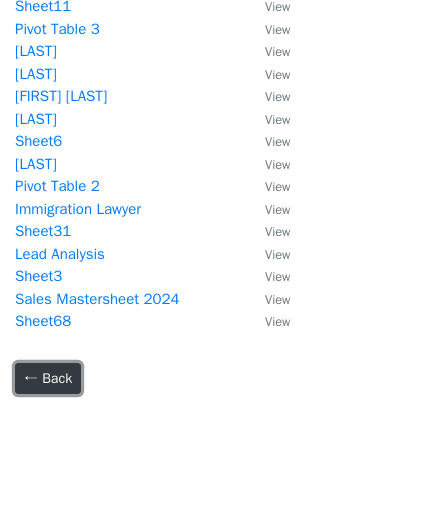 click on "← Back" at bounding box center (48, 378) 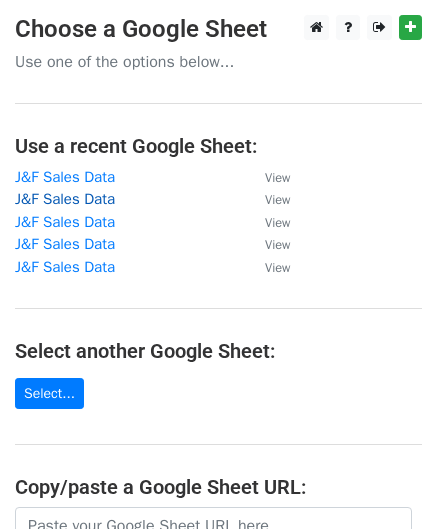 scroll, scrollTop: 0, scrollLeft: 0, axis: both 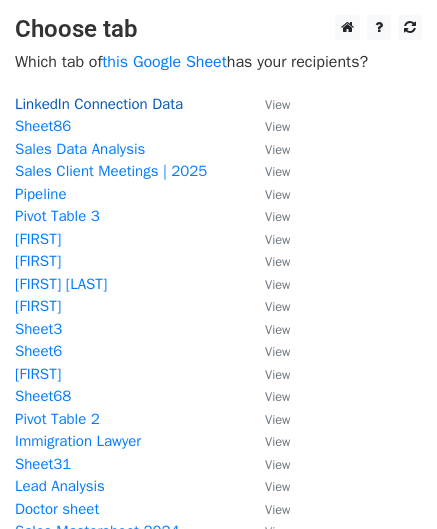 click on "LinkedIn Connection Data" at bounding box center [99, 104] 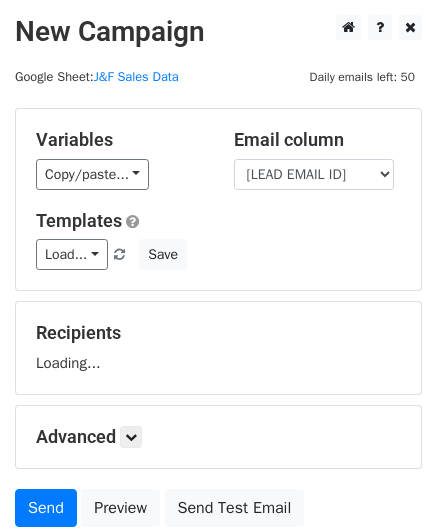 scroll, scrollTop: 0, scrollLeft: 0, axis: both 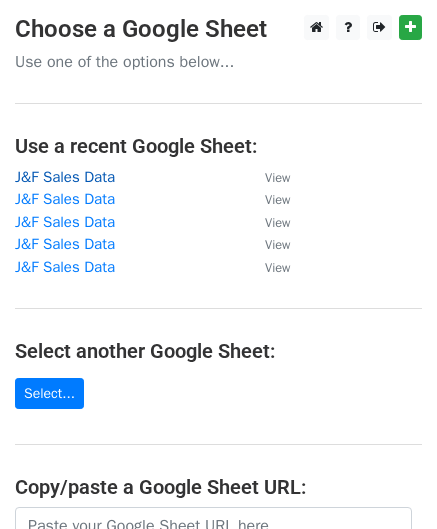click on "J&F Sales Data" at bounding box center [65, 177] 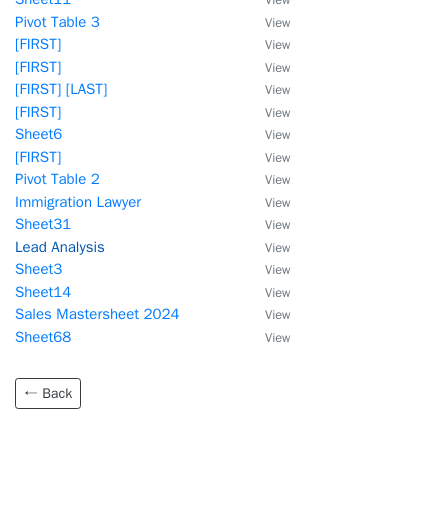 scroll, scrollTop: 170, scrollLeft: 0, axis: vertical 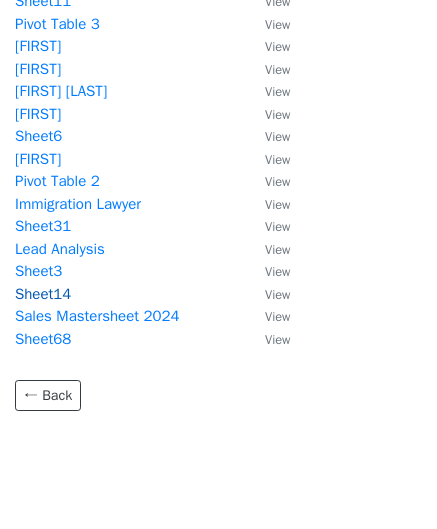 click on "Sheet14" at bounding box center (43, 294) 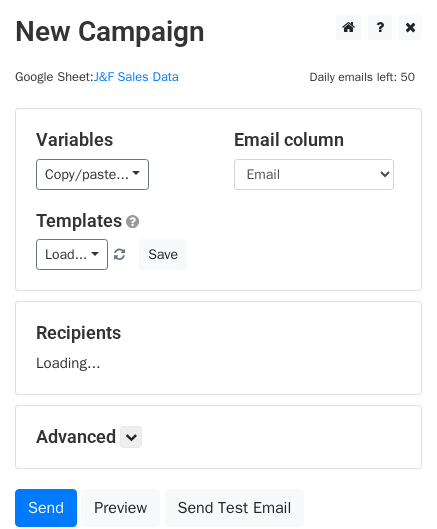 scroll, scrollTop: 0, scrollLeft: 0, axis: both 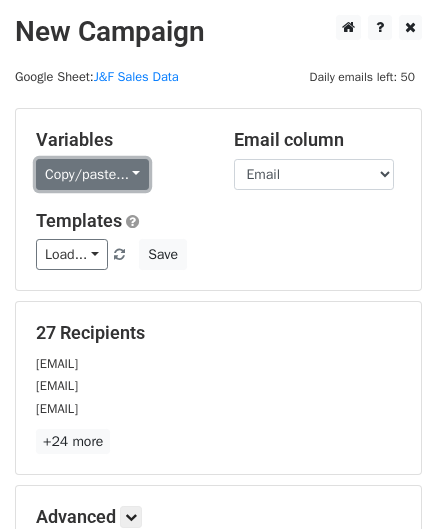 click on "Copy/paste..." at bounding box center [92, 174] 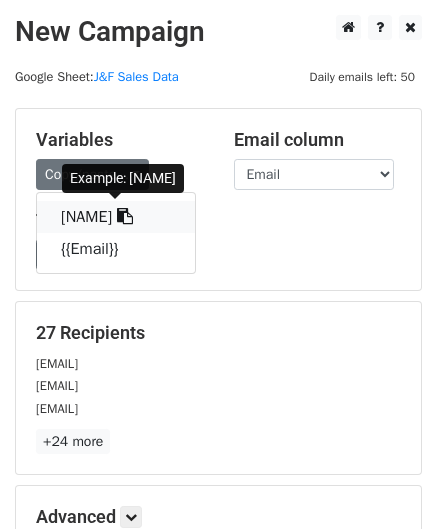 click on "[NAME]" at bounding box center [116, 217] 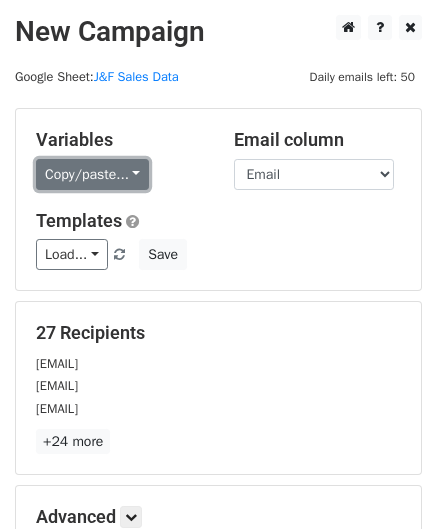 click on "Copy/paste..." at bounding box center (92, 174) 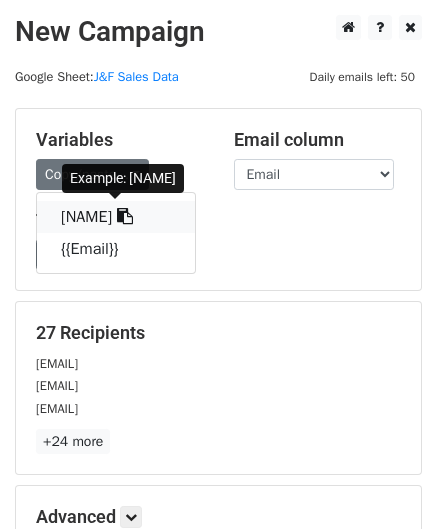 click on "{{Name }}" at bounding box center (116, 217) 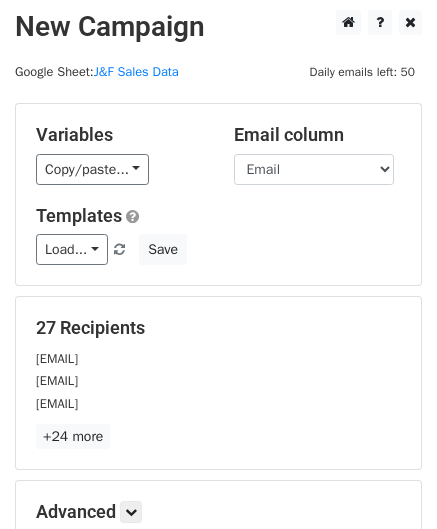 scroll, scrollTop: 0, scrollLeft: 0, axis: both 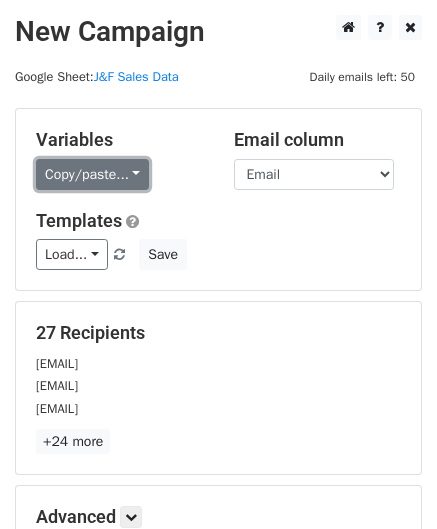 click on "Copy/paste..." at bounding box center (92, 174) 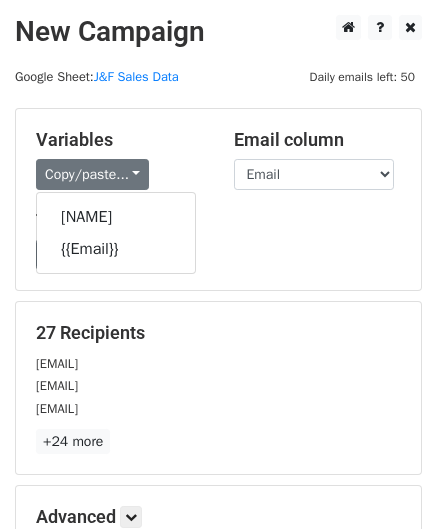 click on "Templates" at bounding box center (218, 221) 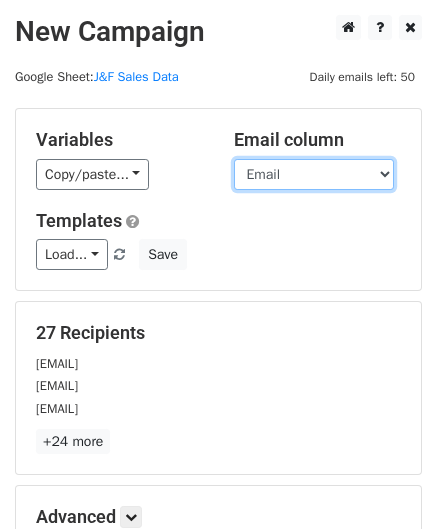 click on "Name
Email" at bounding box center [314, 174] 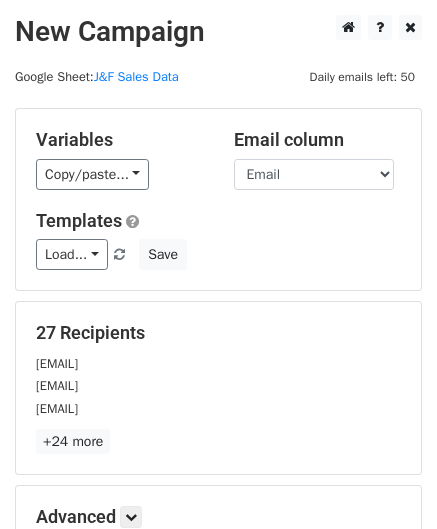 click on "Load...
No templates saved
Save" at bounding box center (218, 254) 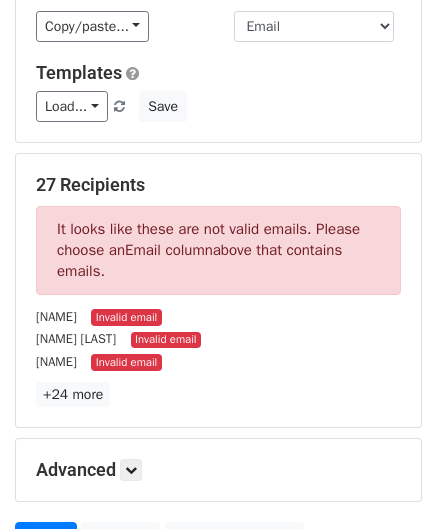 scroll, scrollTop: 0, scrollLeft: 0, axis: both 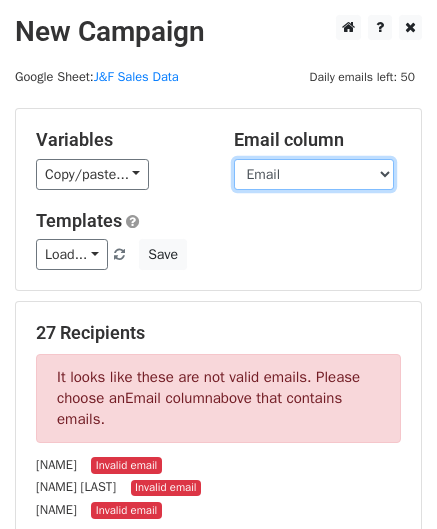 click on "Name
Email" at bounding box center [314, 174] 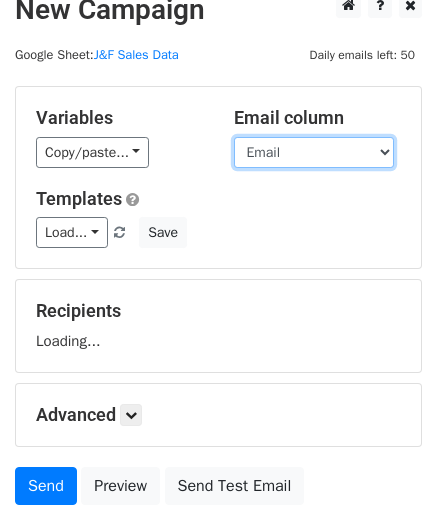 scroll, scrollTop: 25, scrollLeft: 0, axis: vertical 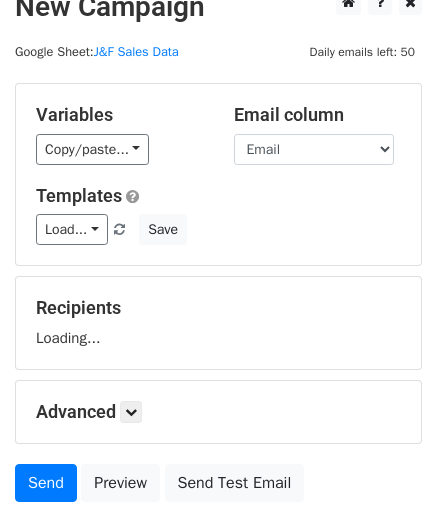click on "Variables
Copy/paste...
{{Name }}
{{Email}}
Email column
Name
Email
Templates
Load...
No templates saved
Save" at bounding box center [218, 174] 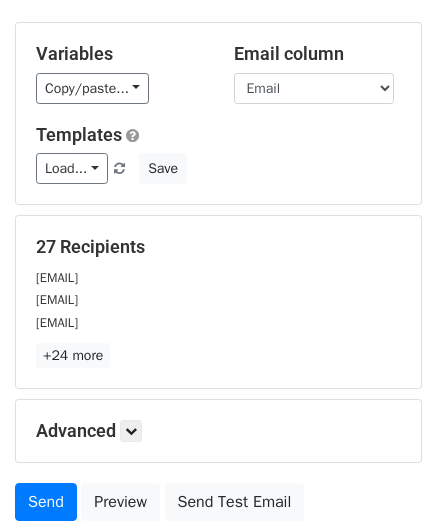 scroll, scrollTop: 244, scrollLeft: 0, axis: vertical 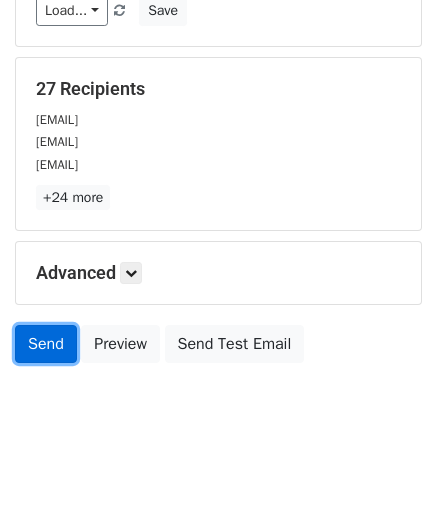 click on "Send" at bounding box center (46, 344) 